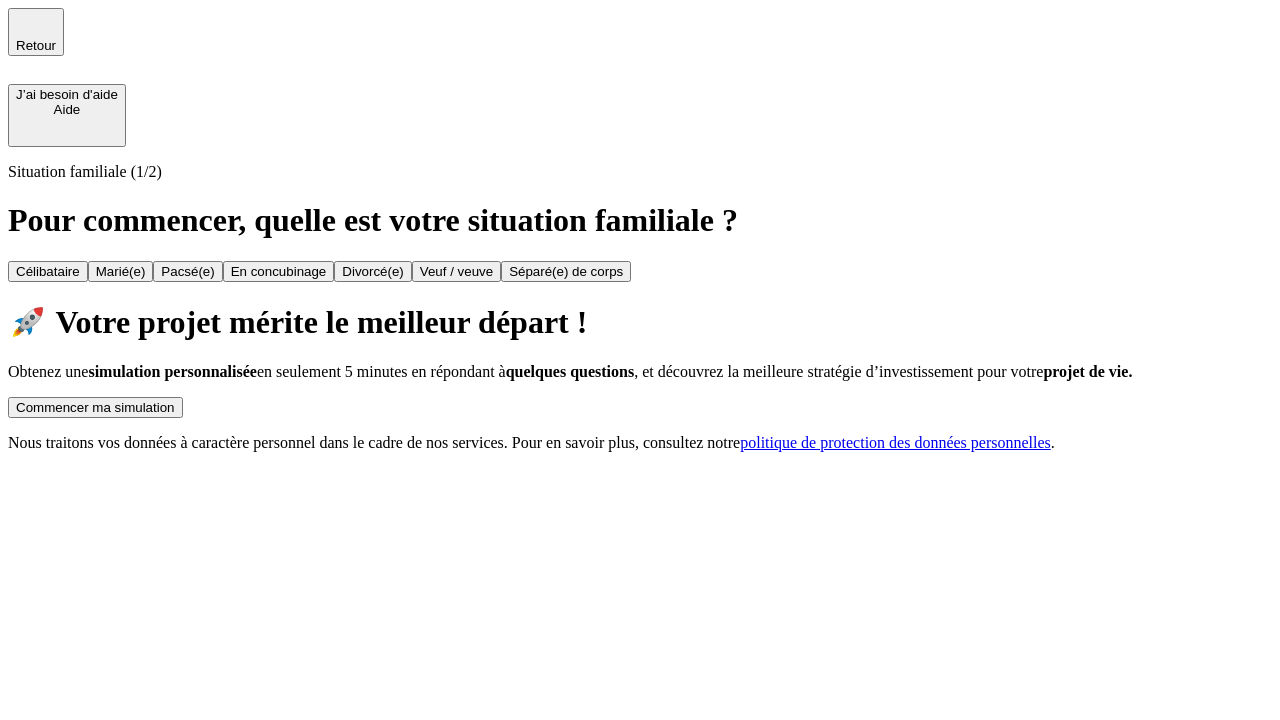 scroll, scrollTop: 0, scrollLeft: 0, axis: both 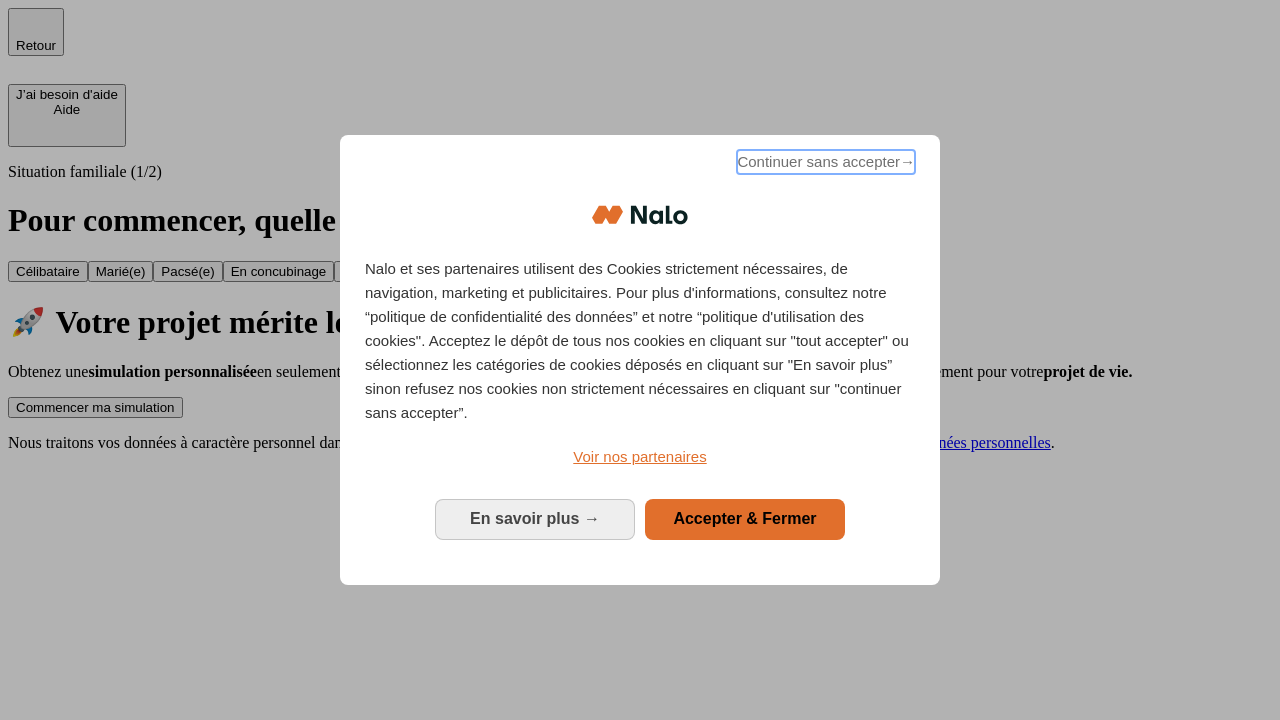 click on "Continuer sans accepter  →" at bounding box center (826, 162) 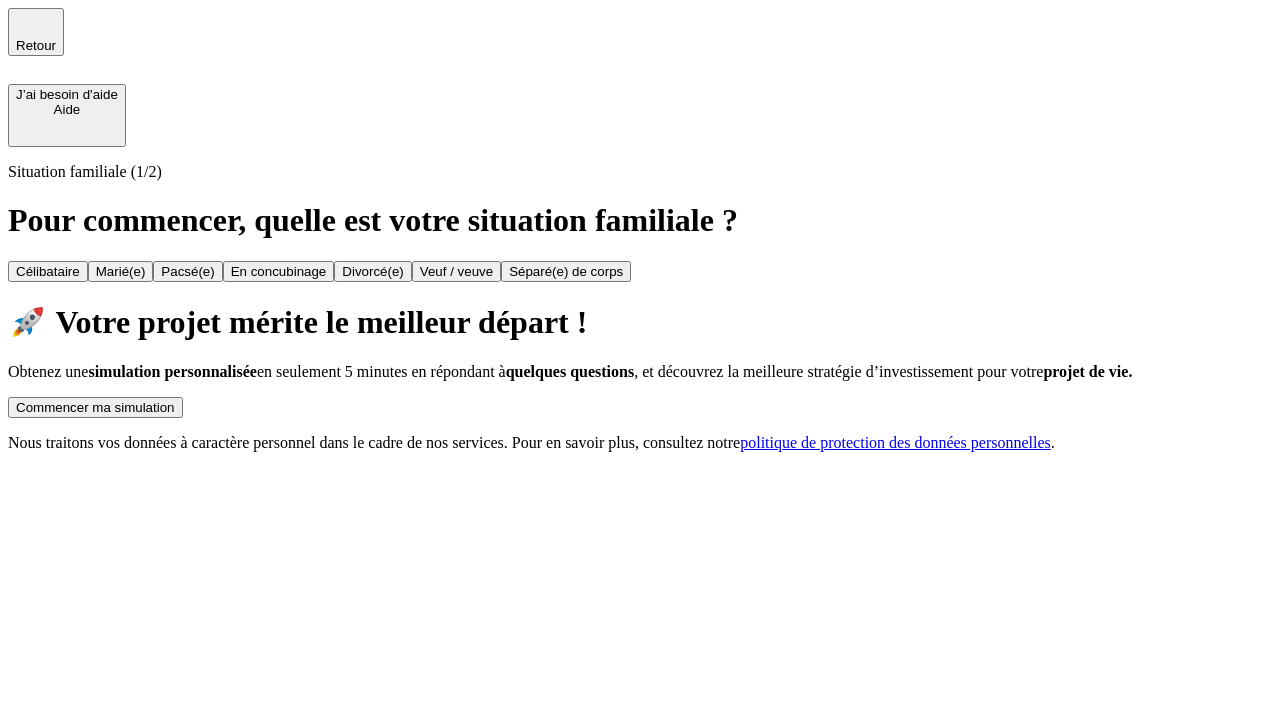 click on "Commencer ma simulation" at bounding box center (95, 407) 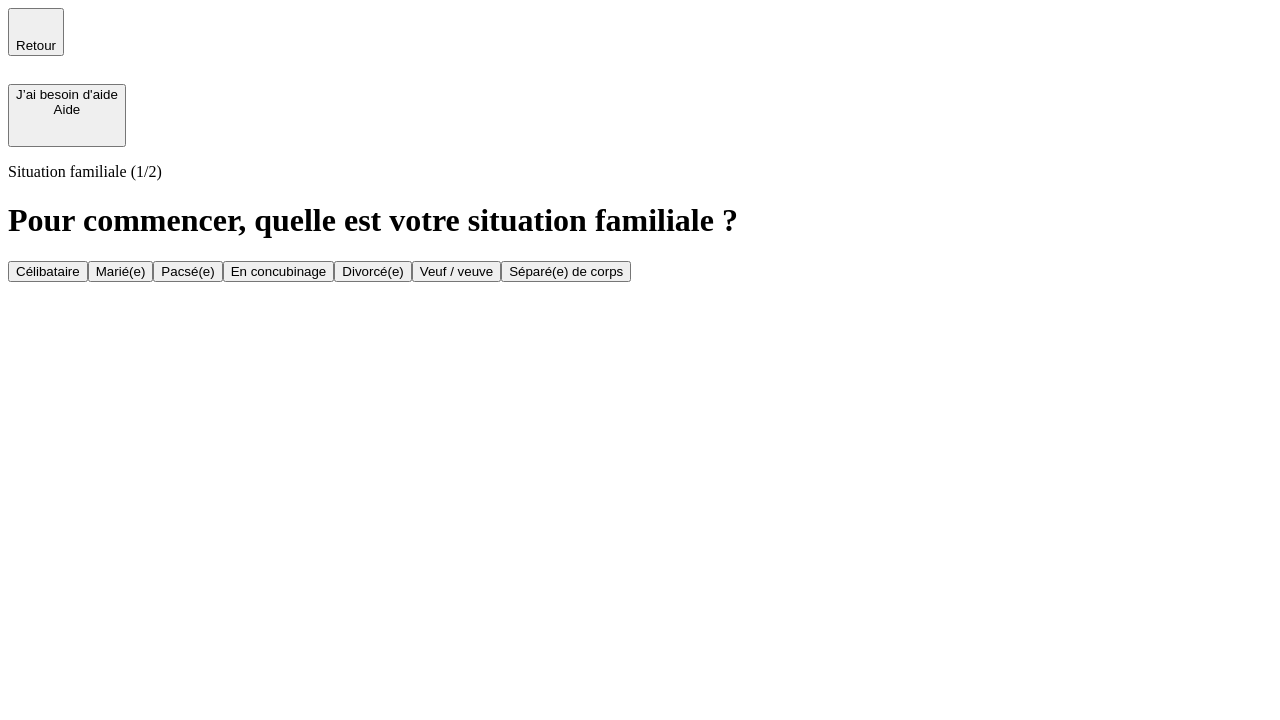 click on "Célibataire" at bounding box center (48, 271) 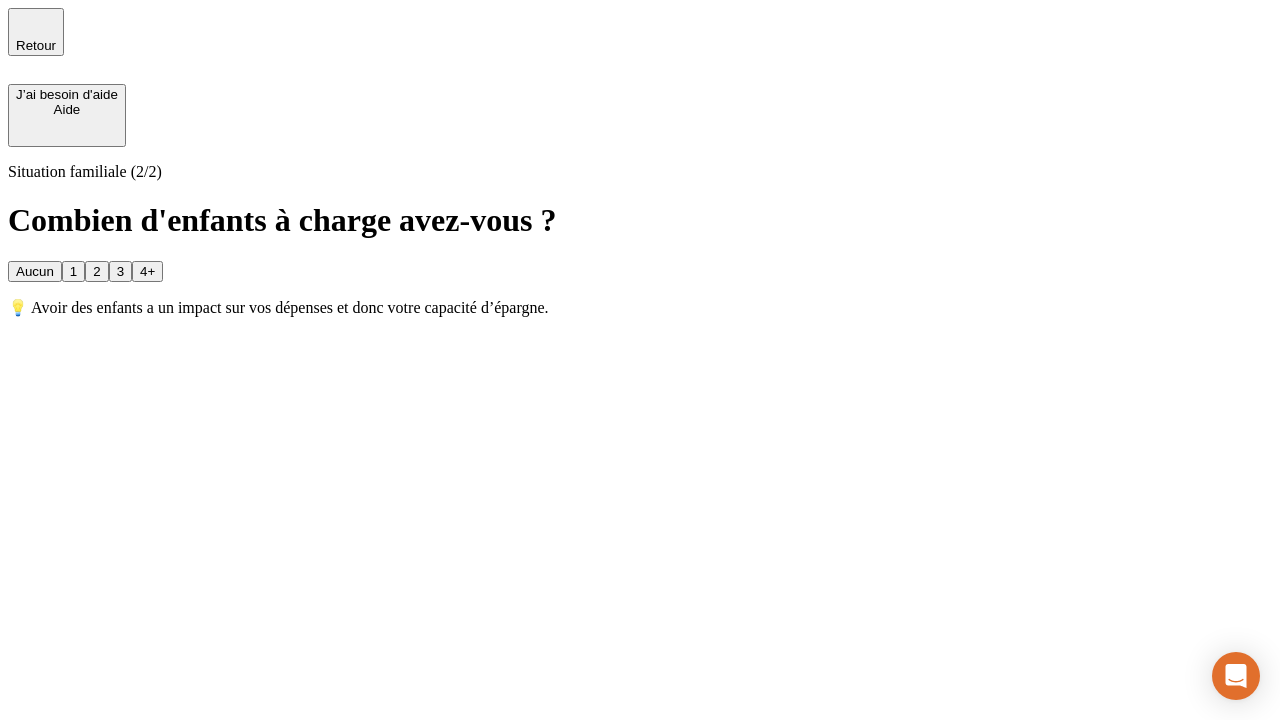 click on "Aucun" at bounding box center (35, 271) 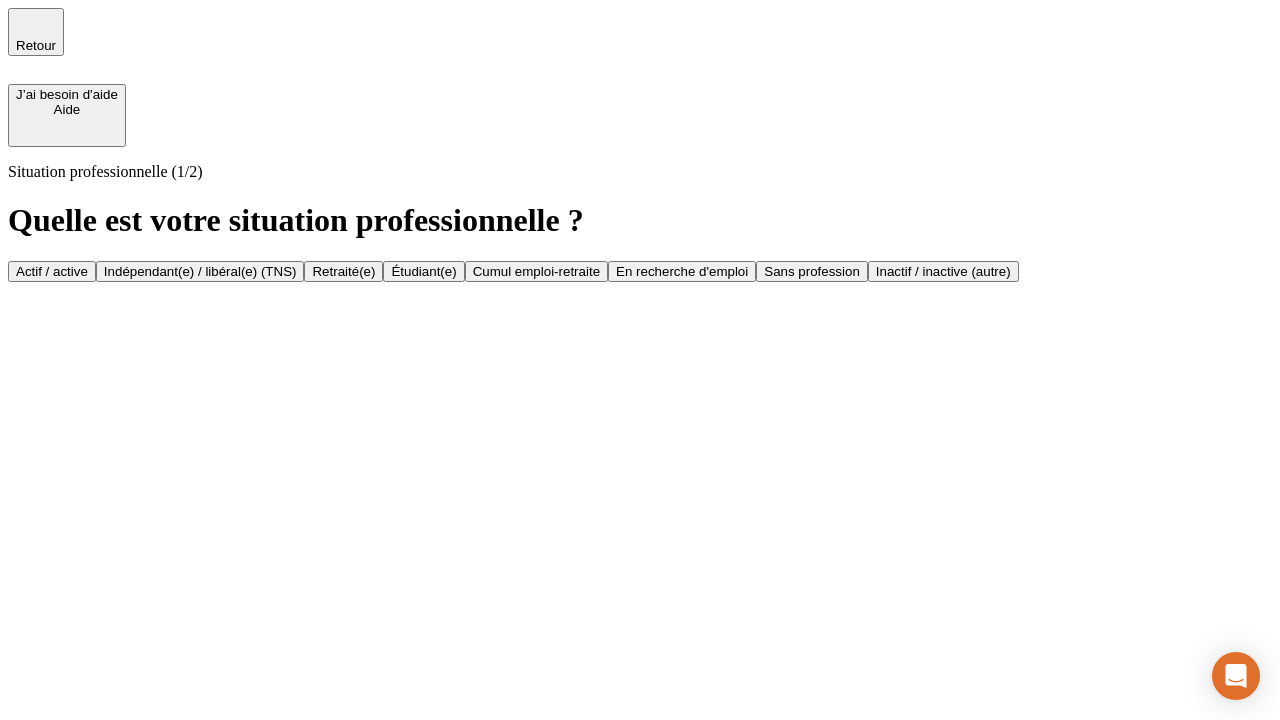click on "Actif / active" at bounding box center [52, 271] 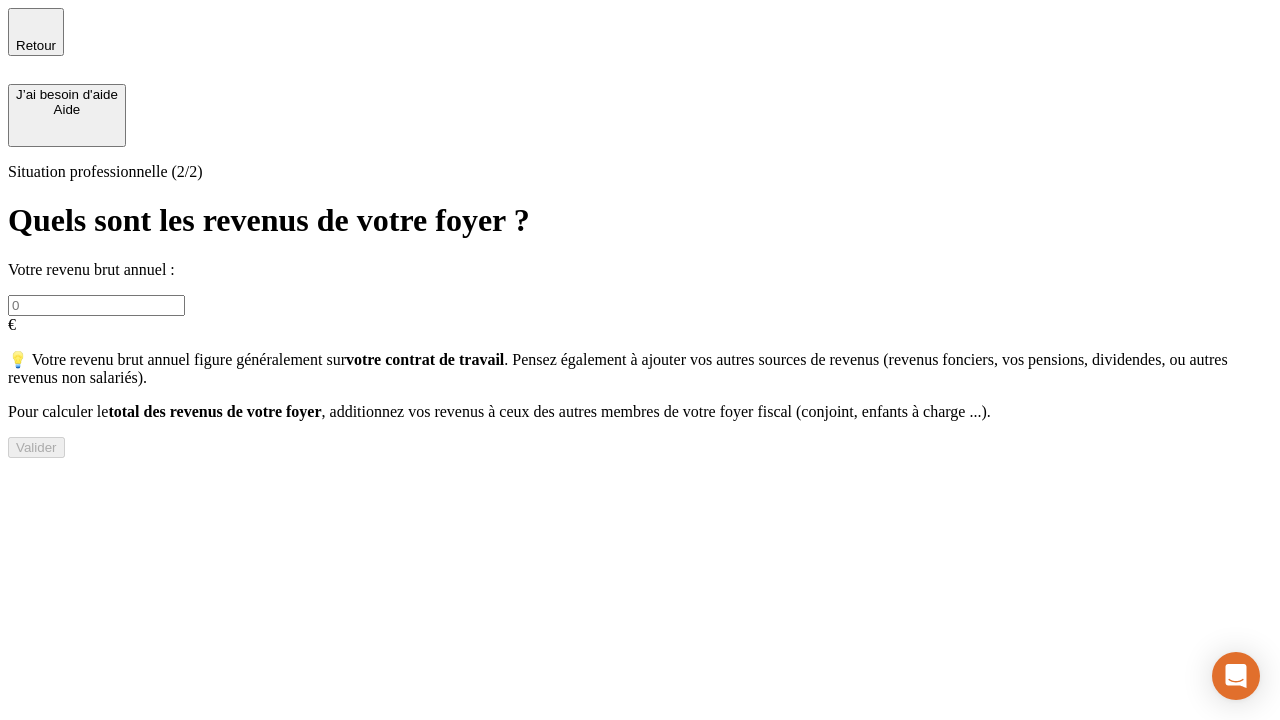 click at bounding box center (96, 305) 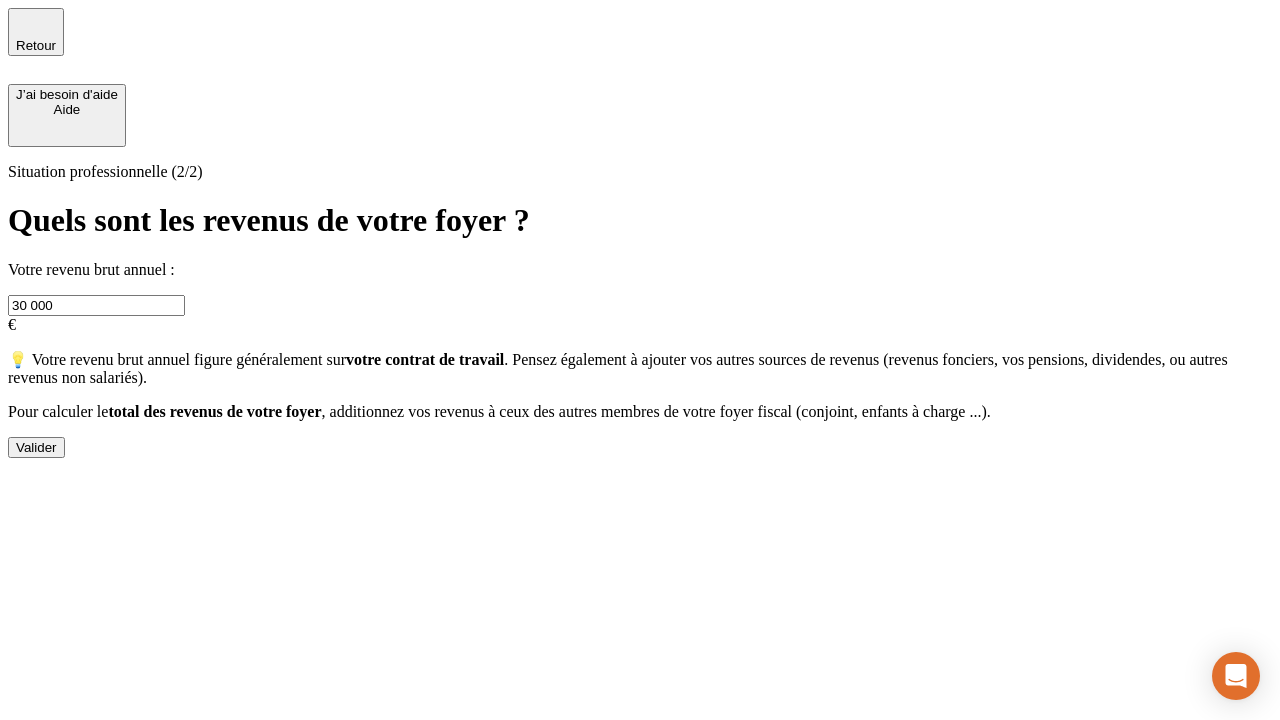 click on "Valider" at bounding box center (36, 447) 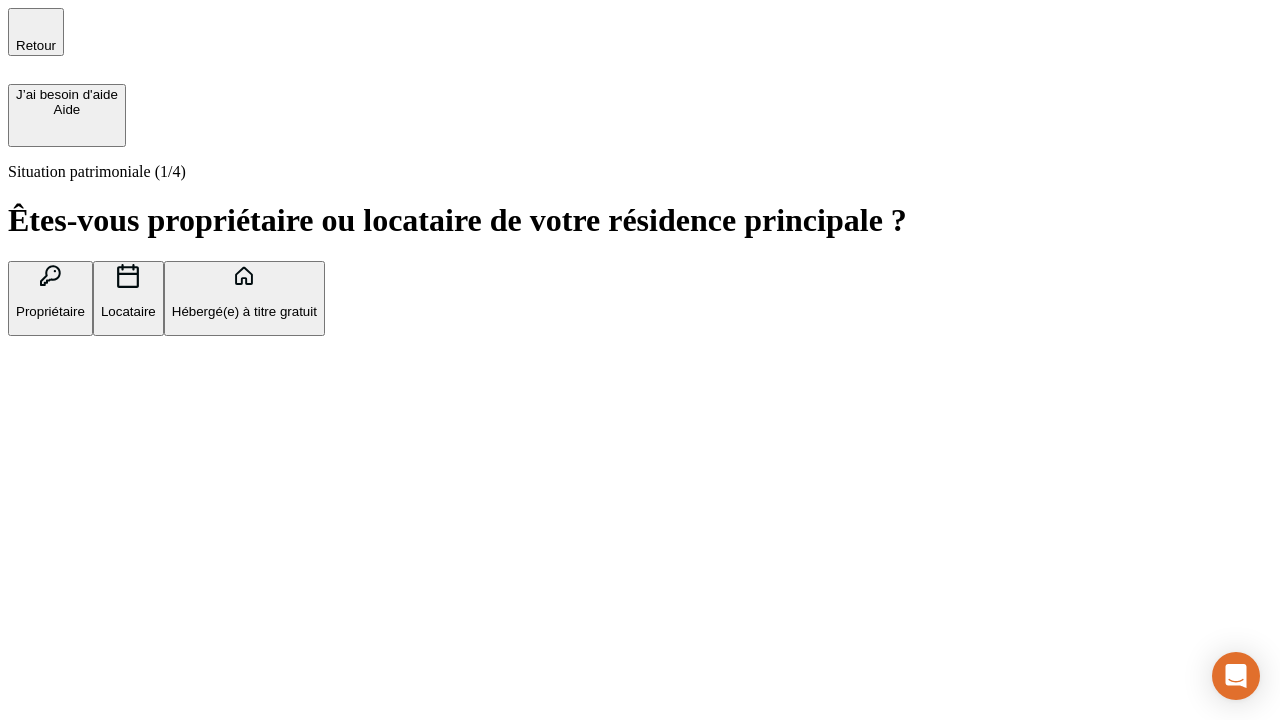 click on "Hébergé(e) à titre gratuit" at bounding box center [244, 311] 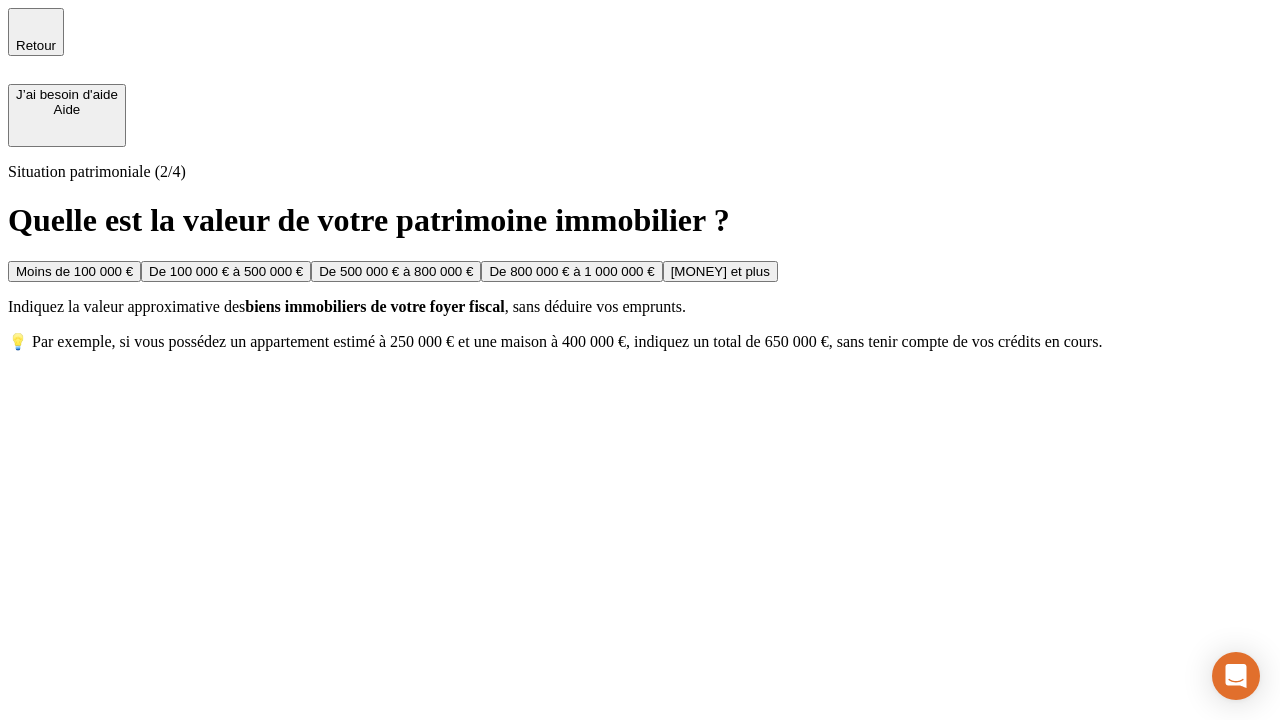 click on "Moins de 100 000 €" at bounding box center (74, 271) 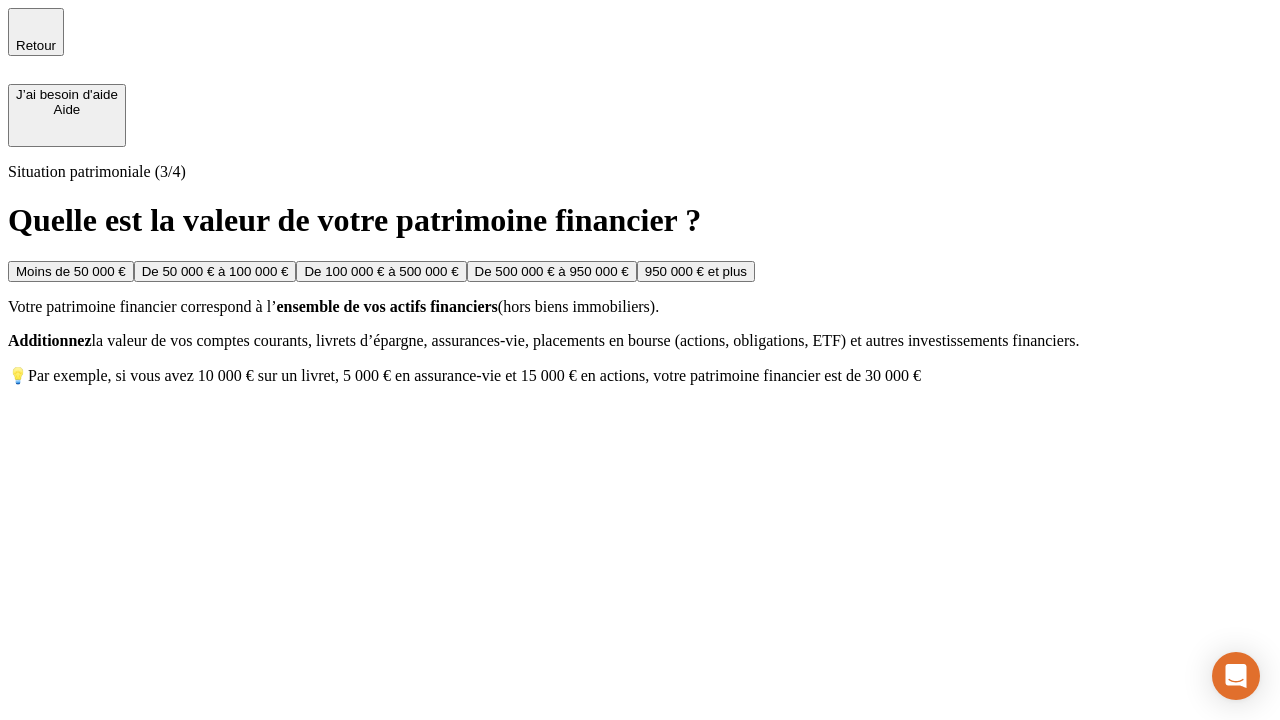 click on "Moins de 50 000 €" at bounding box center [71, 271] 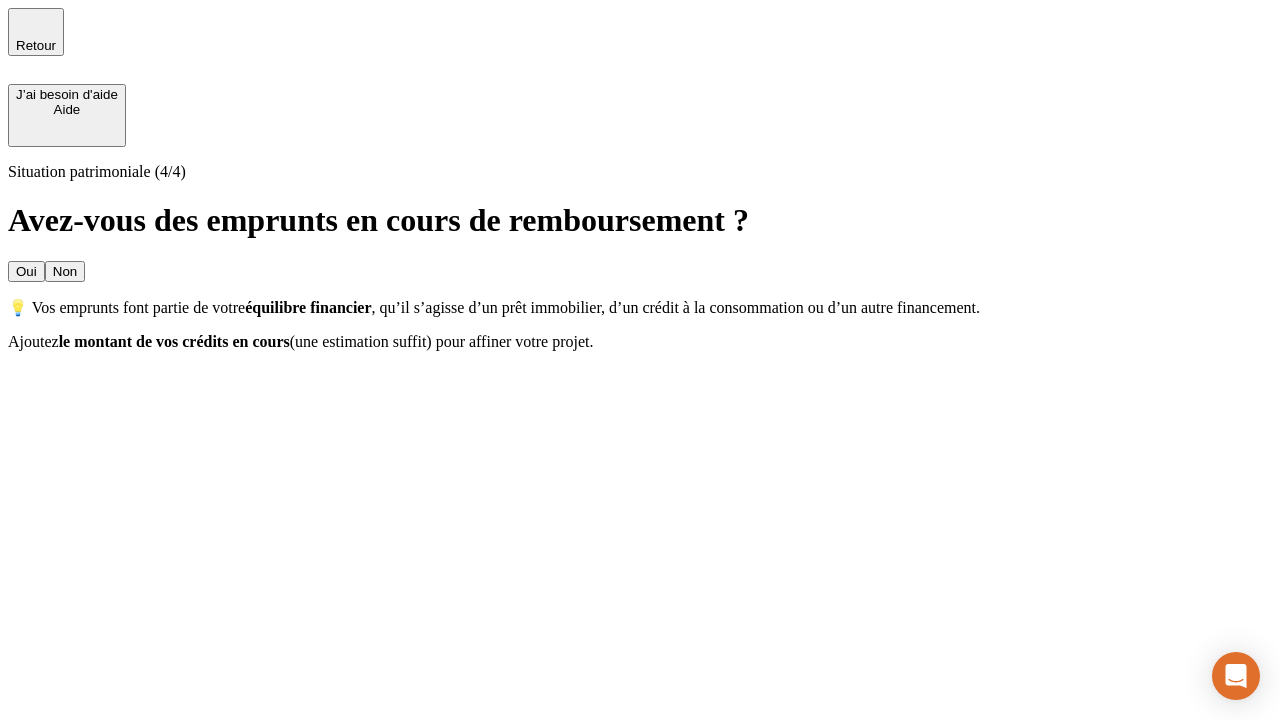 click on "Non" at bounding box center (65, 271) 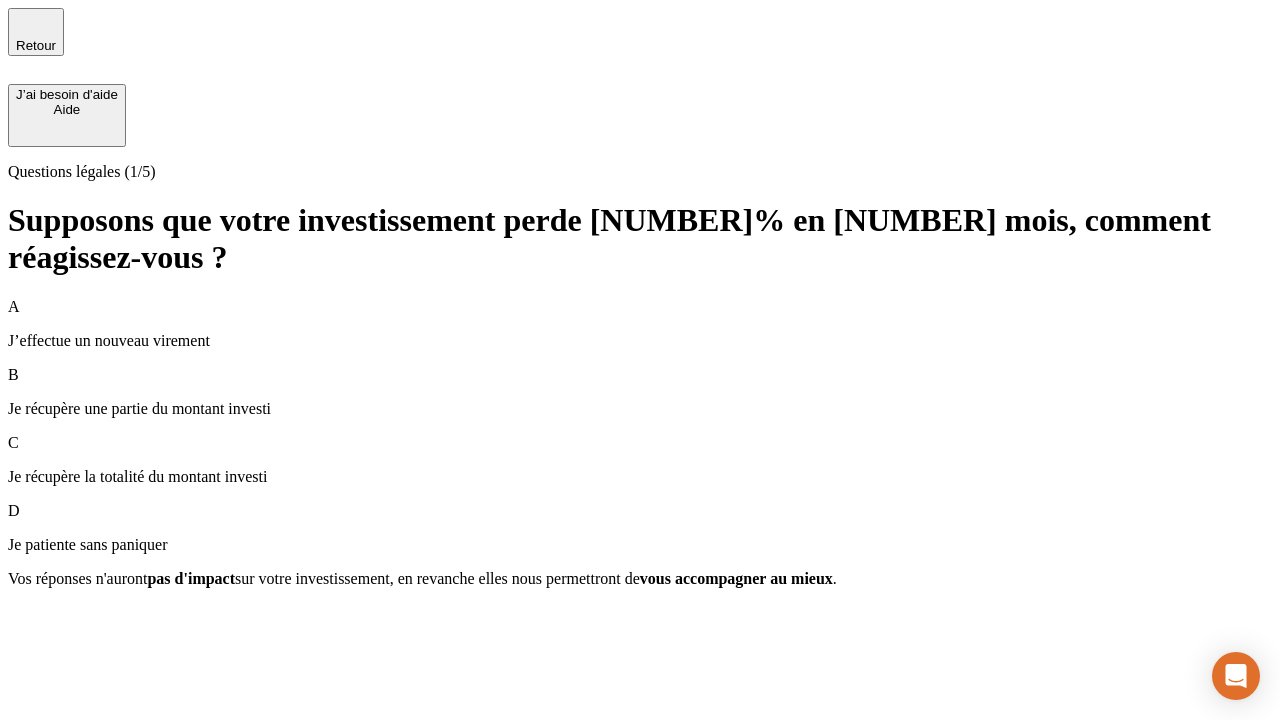click on "A J’effectue un nouveau virement" at bounding box center [640, 324] 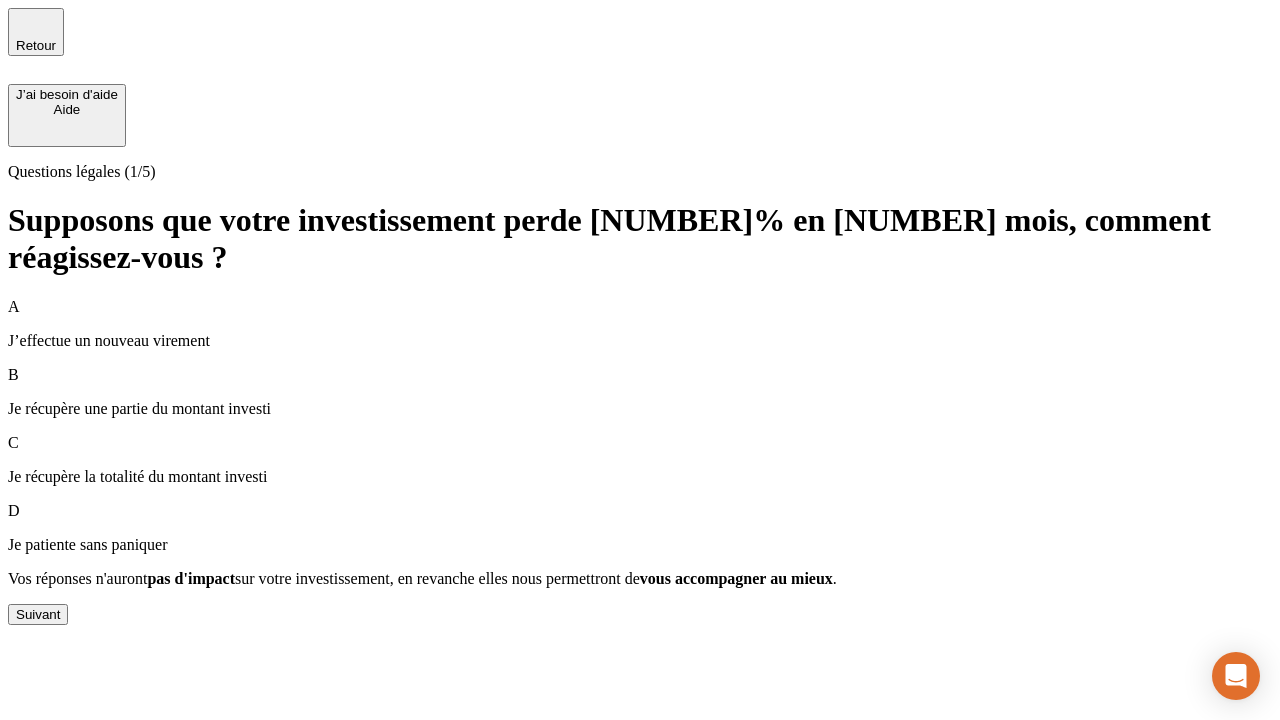 click on "Suivant" at bounding box center [38, 614] 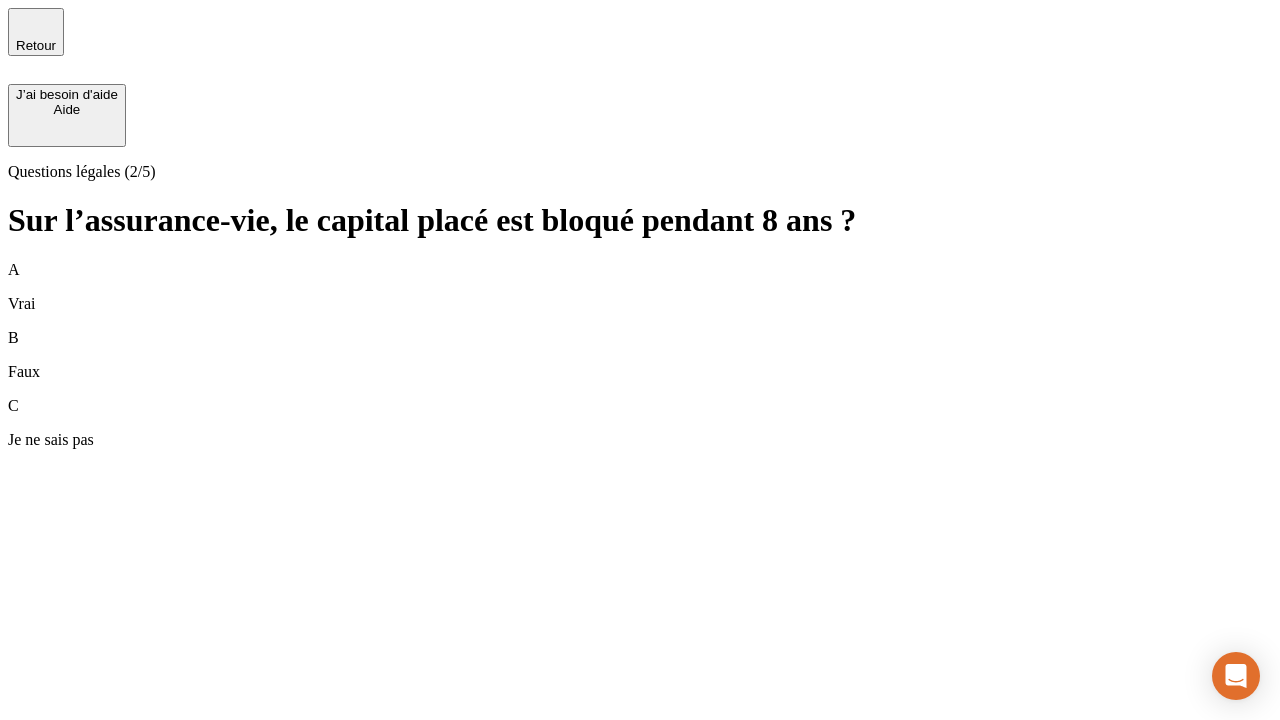 click on "B Faux" at bounding box center (640, 355) 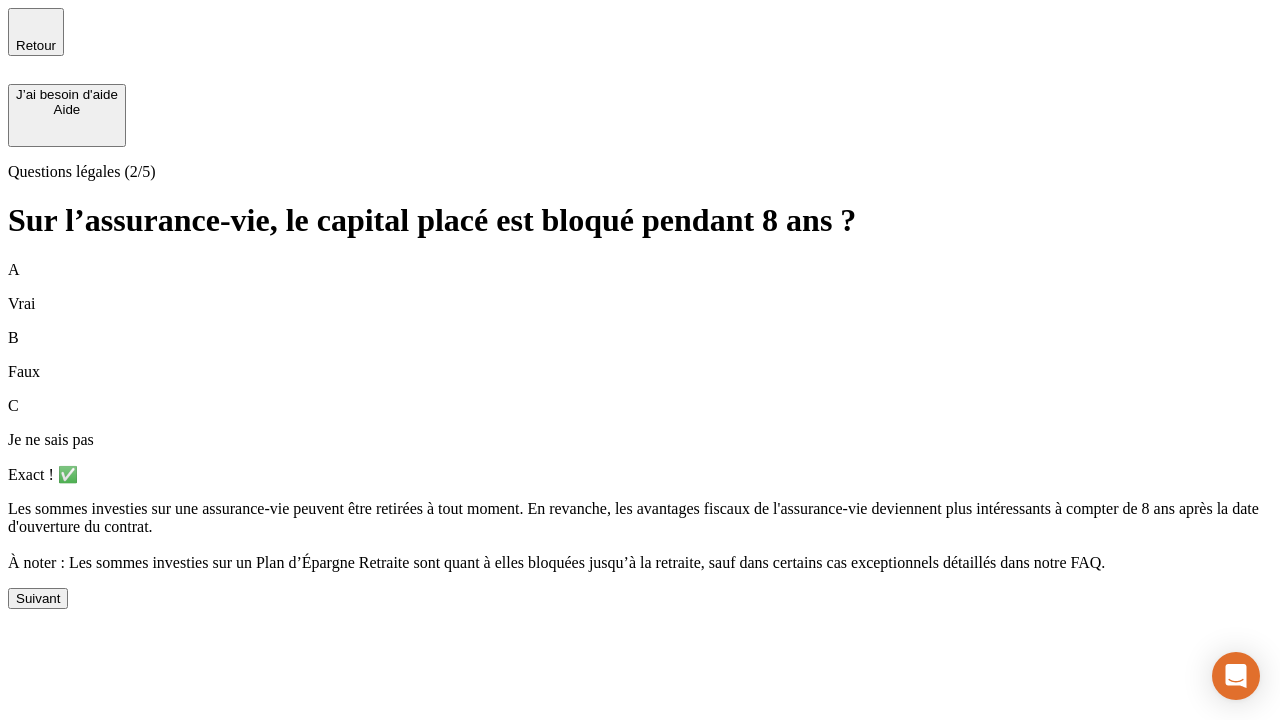 click on "Suivant" at bounding box center [38, 598] 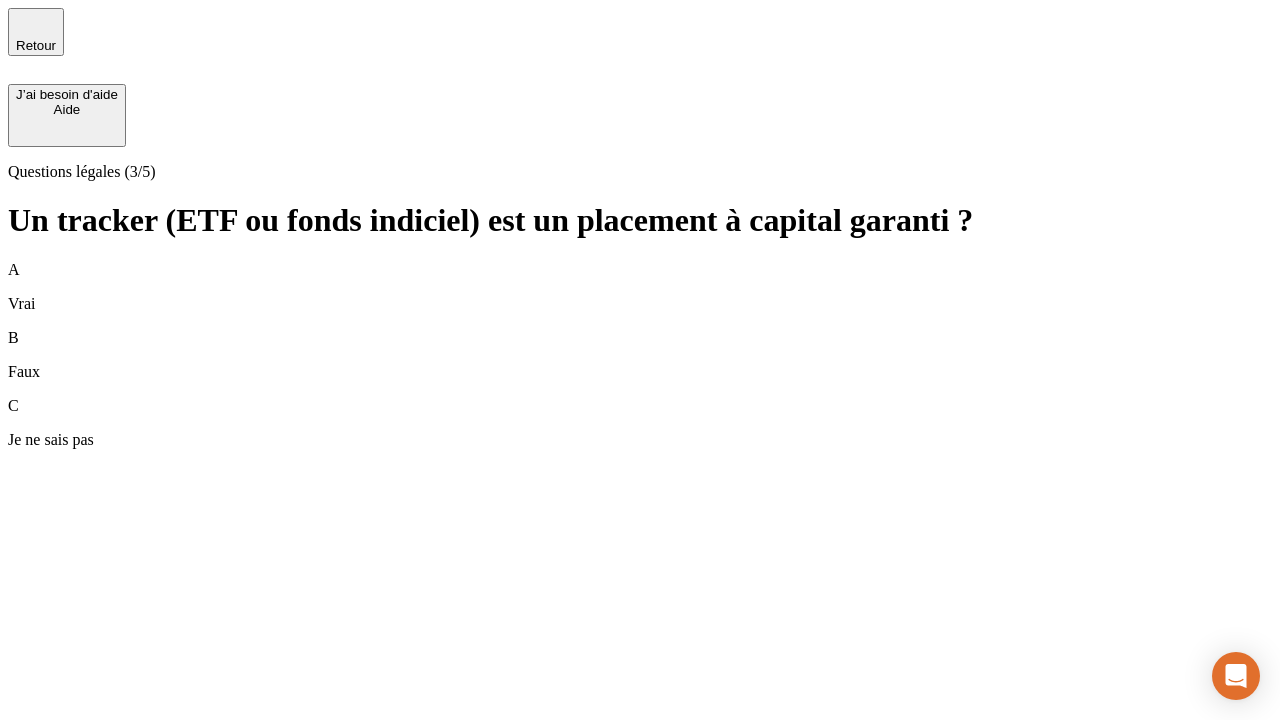 click on "B Faux" at bounding box center [640, 355] 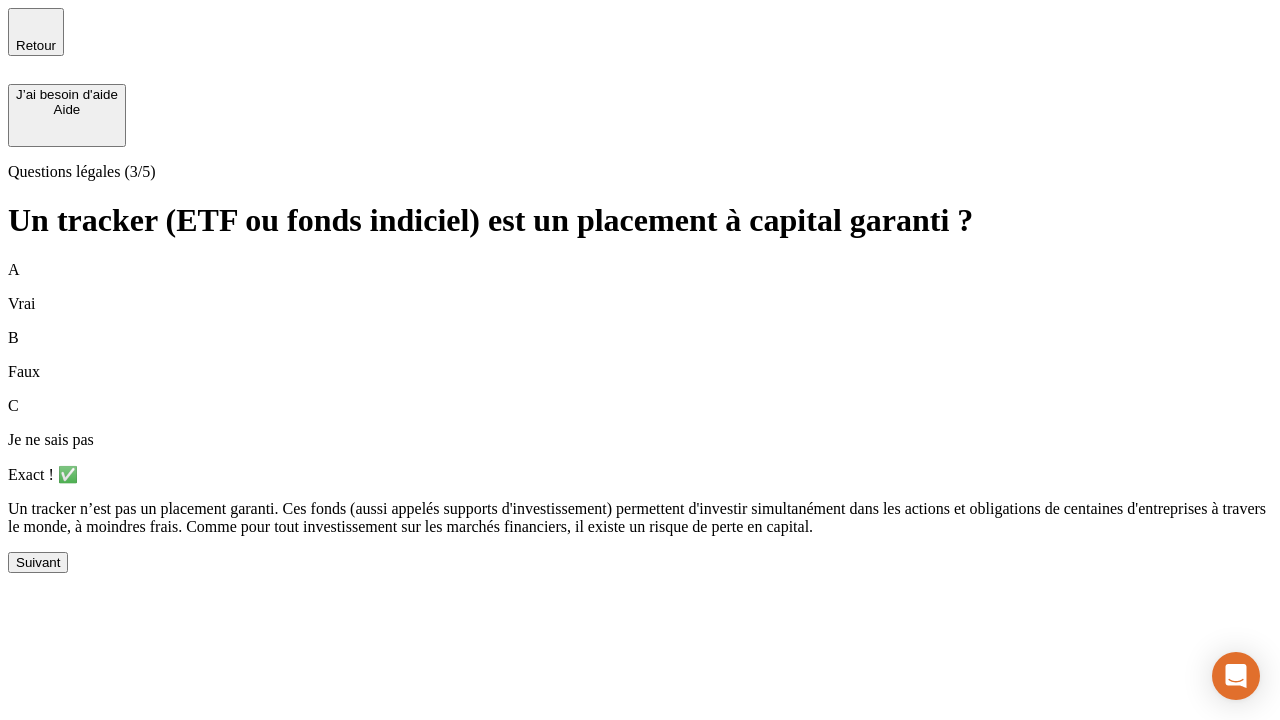 click on "Suivant" at bounding box center (38, 562) 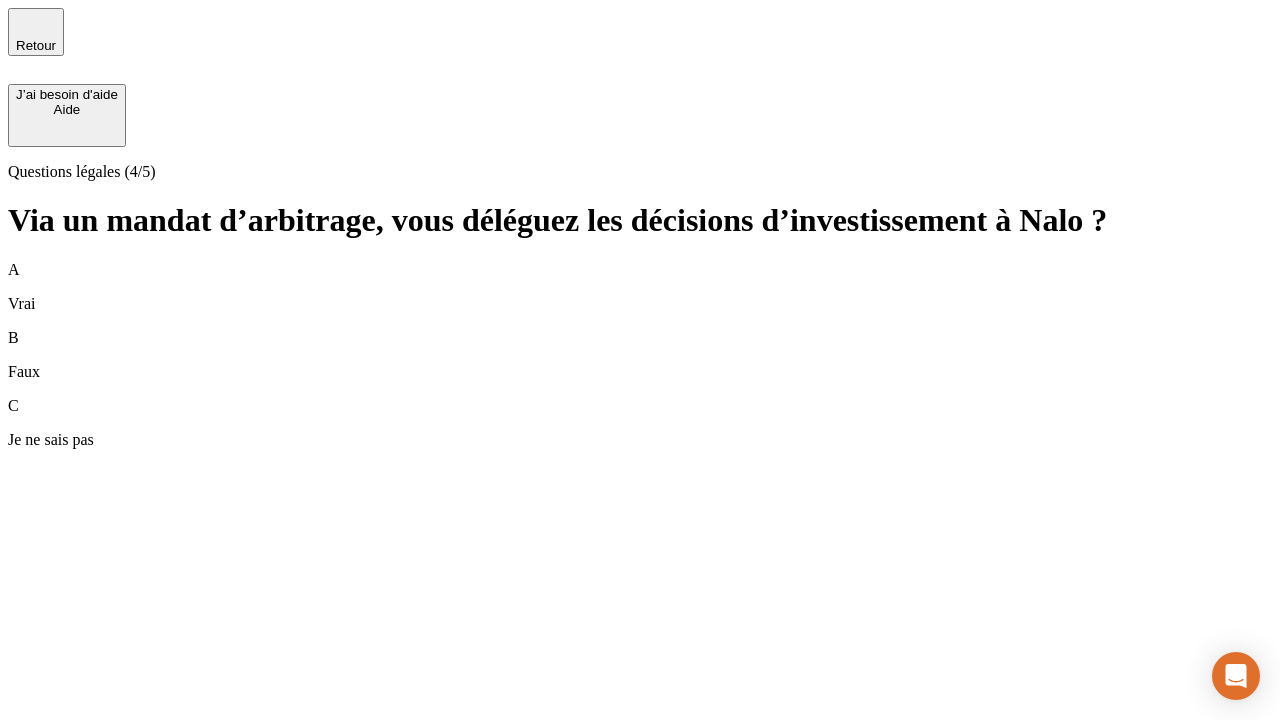 click on "A Vrai" at bounding box center (640, 287) 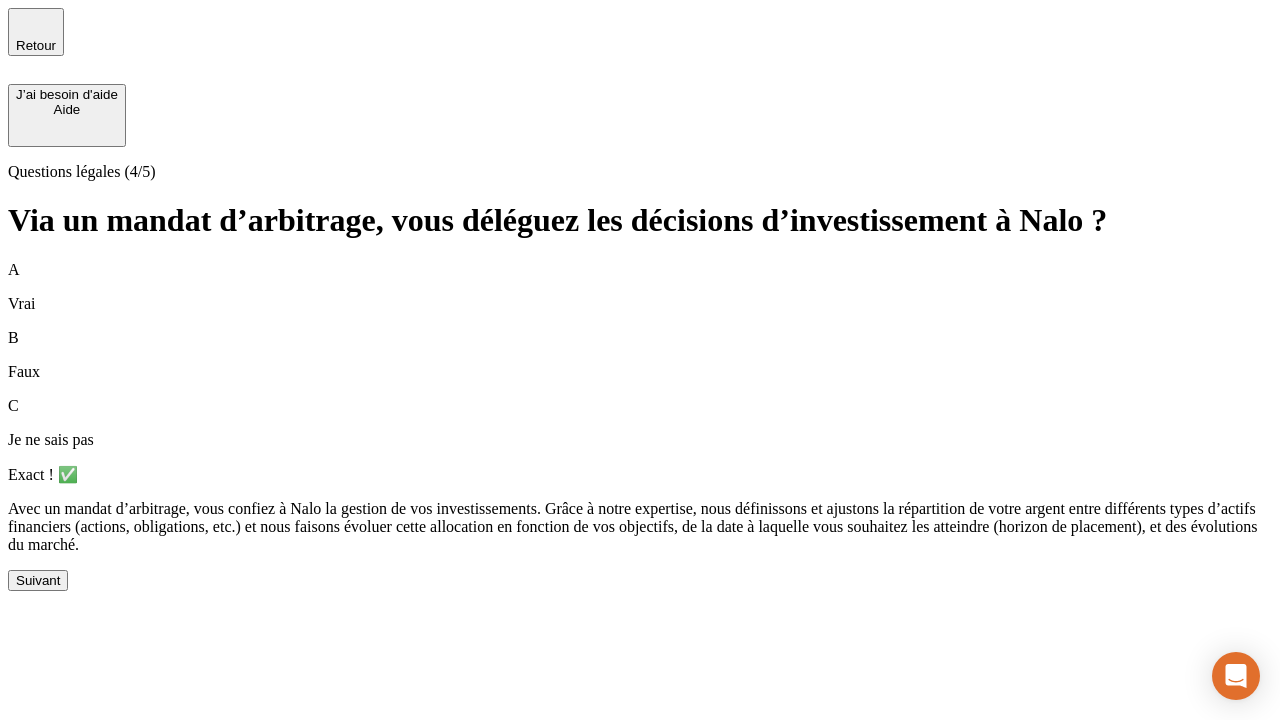 click on "Suivant" at bounding box center (38, 580) 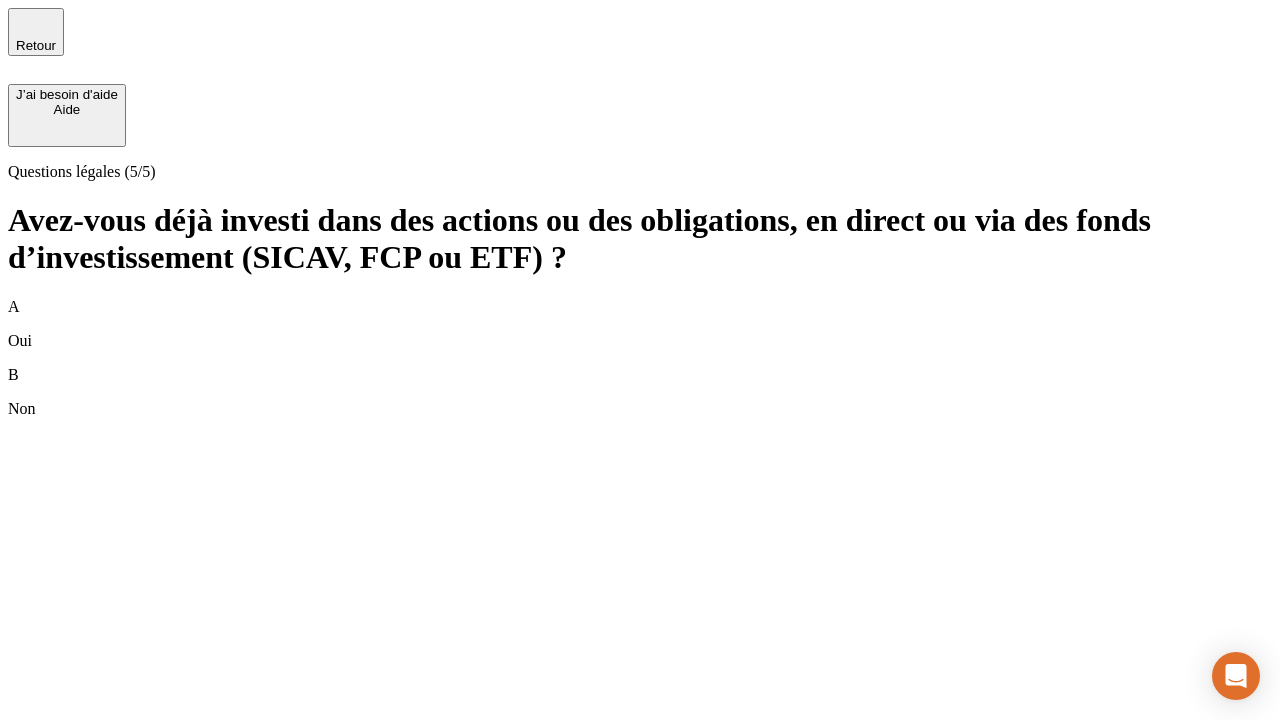 click on "B Non" at bounding box center [640, 392] 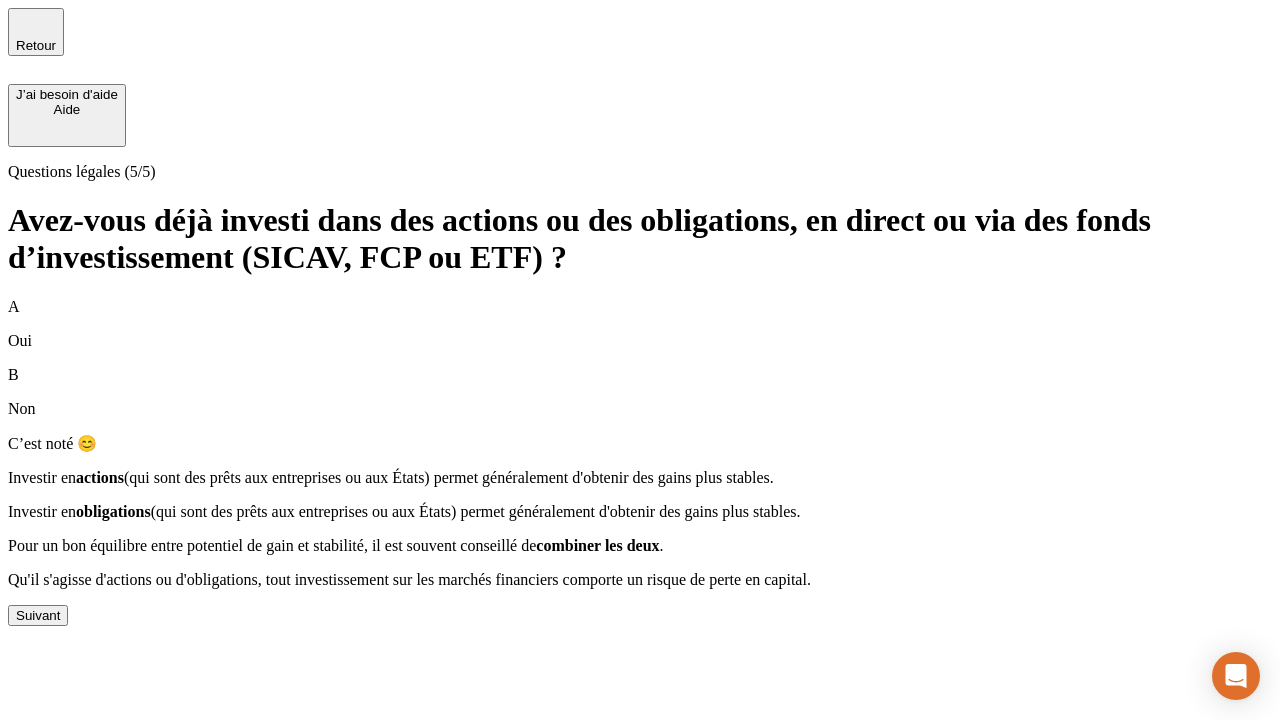 click on "Suivant" at bounding box center [38, 615] 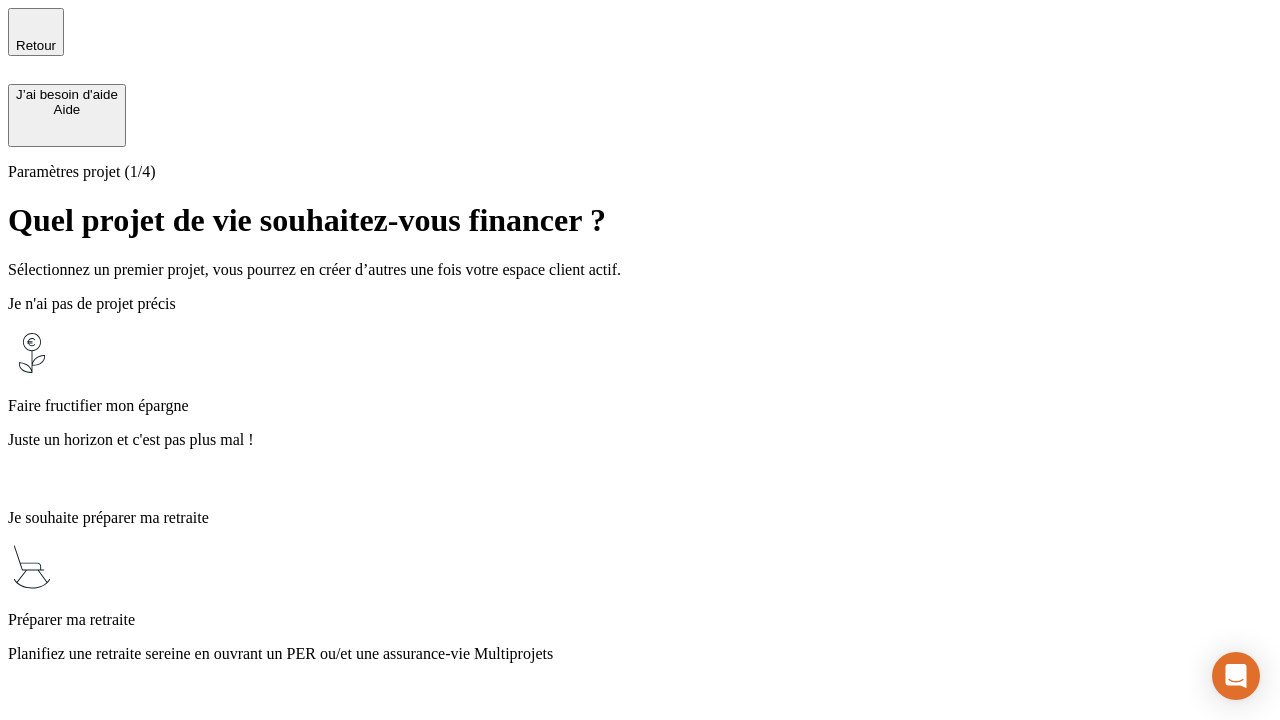 click on "Planifiez une retraite sereine en ouvrant un PER ou/et une assurance-vie Multiprojets" at bounding box center [640, 654] 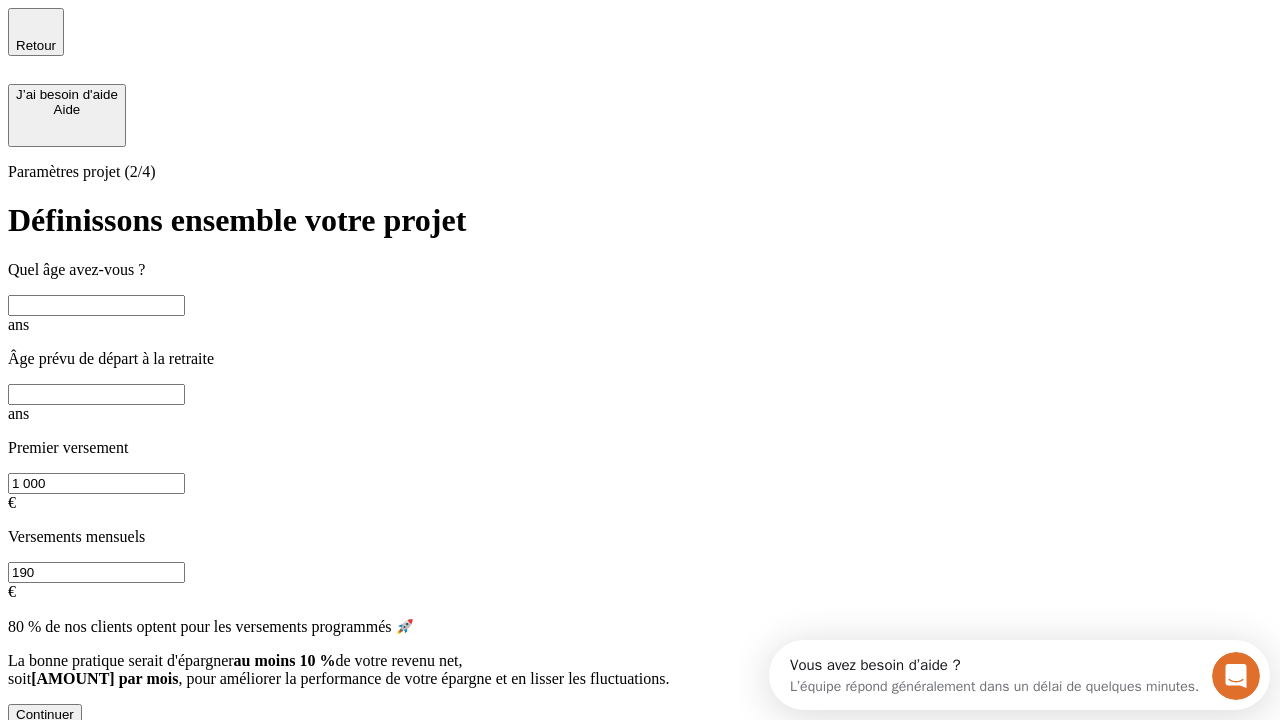 scroll, scrollTop: 0, scrollLeft: 0, axis: both 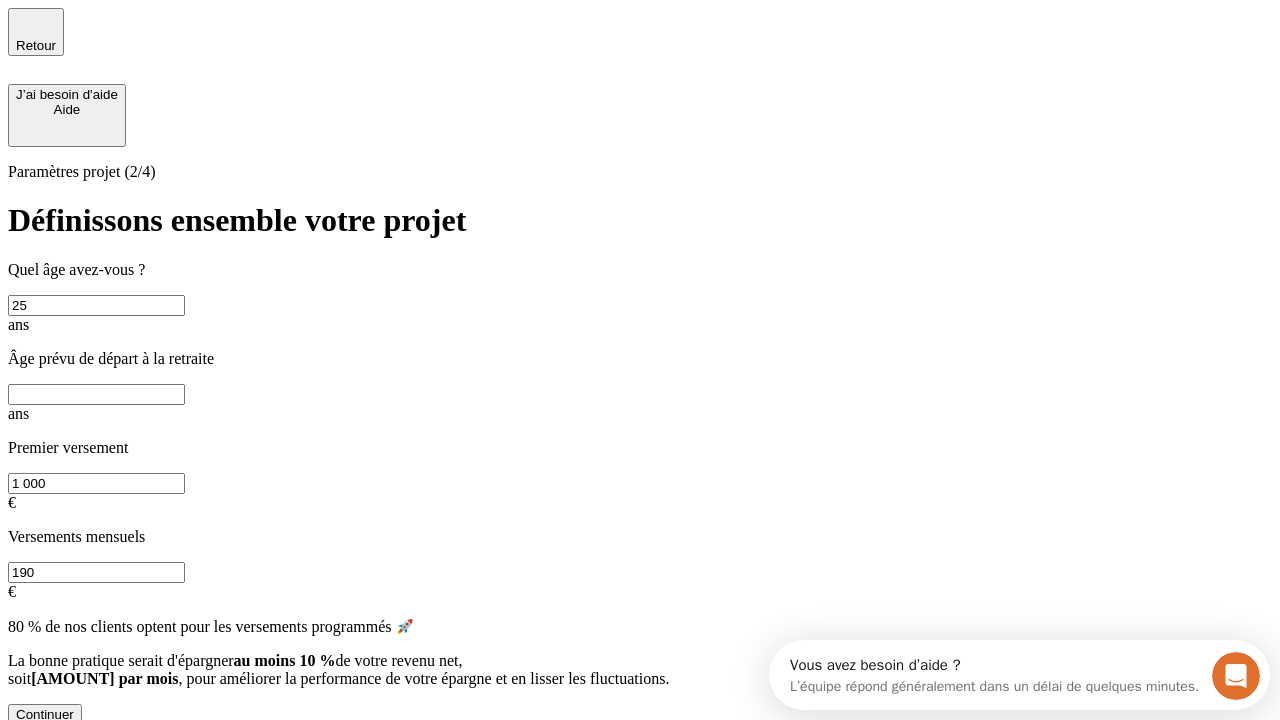 type on "25" 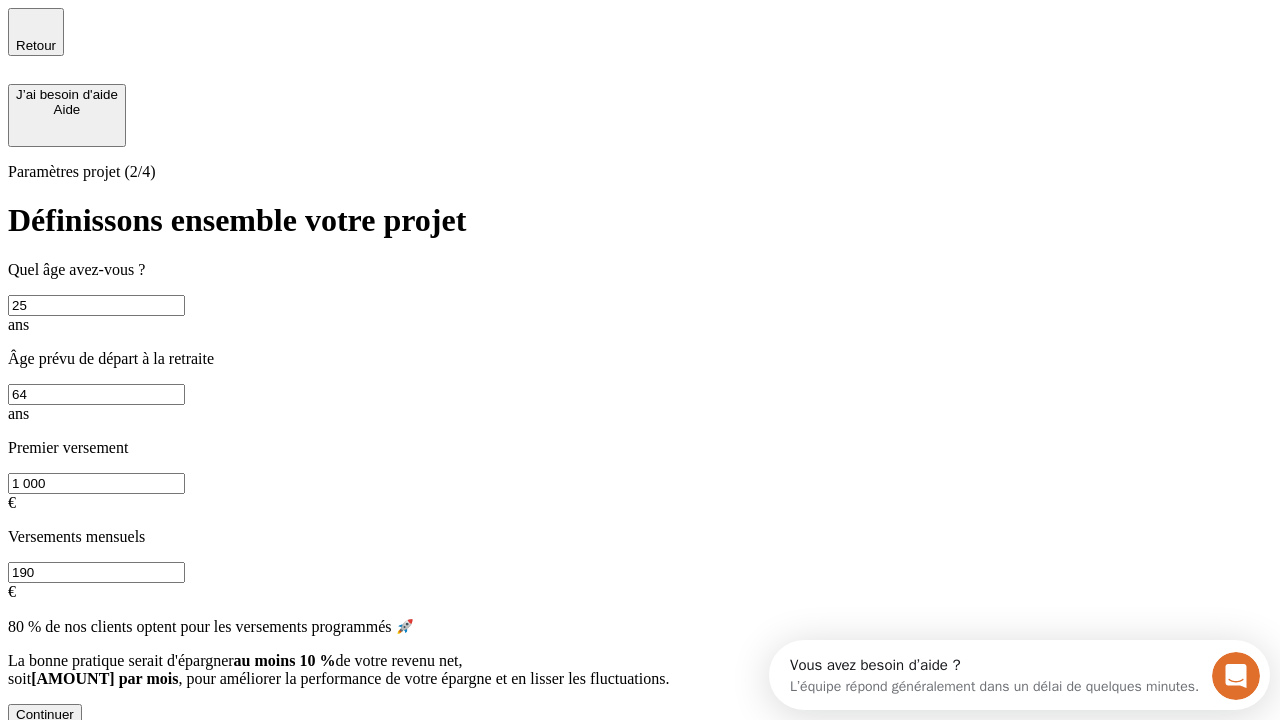 type on "64" 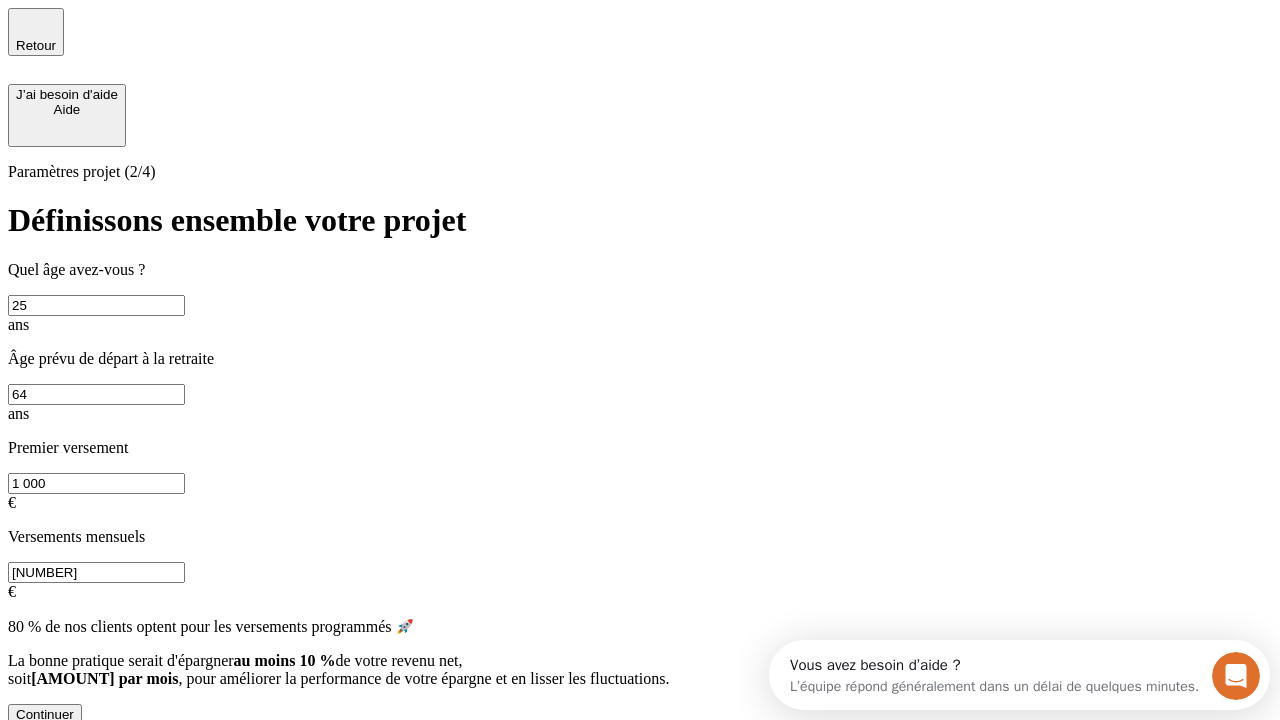 type on "[NUMBER]" 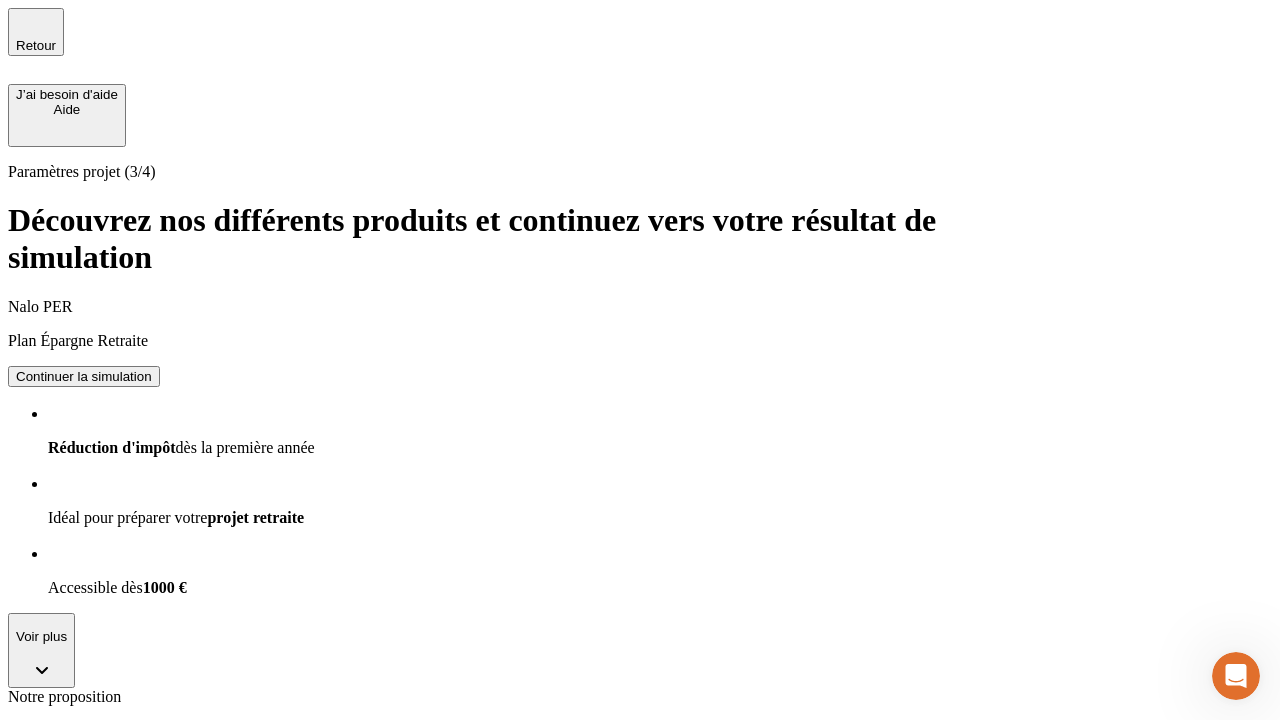 click on "Continuer la simulation" at bounding box center [84, 800] 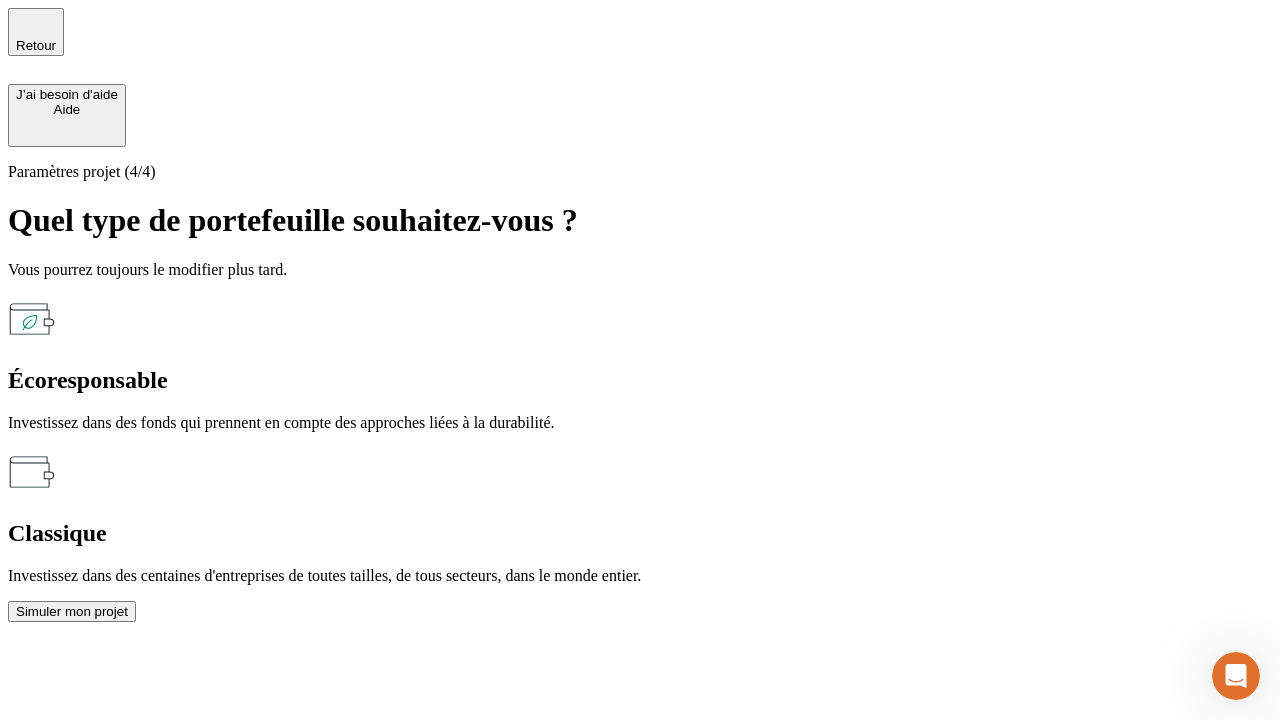 click on "Écoresponsable" at bounding box center [640, 380] 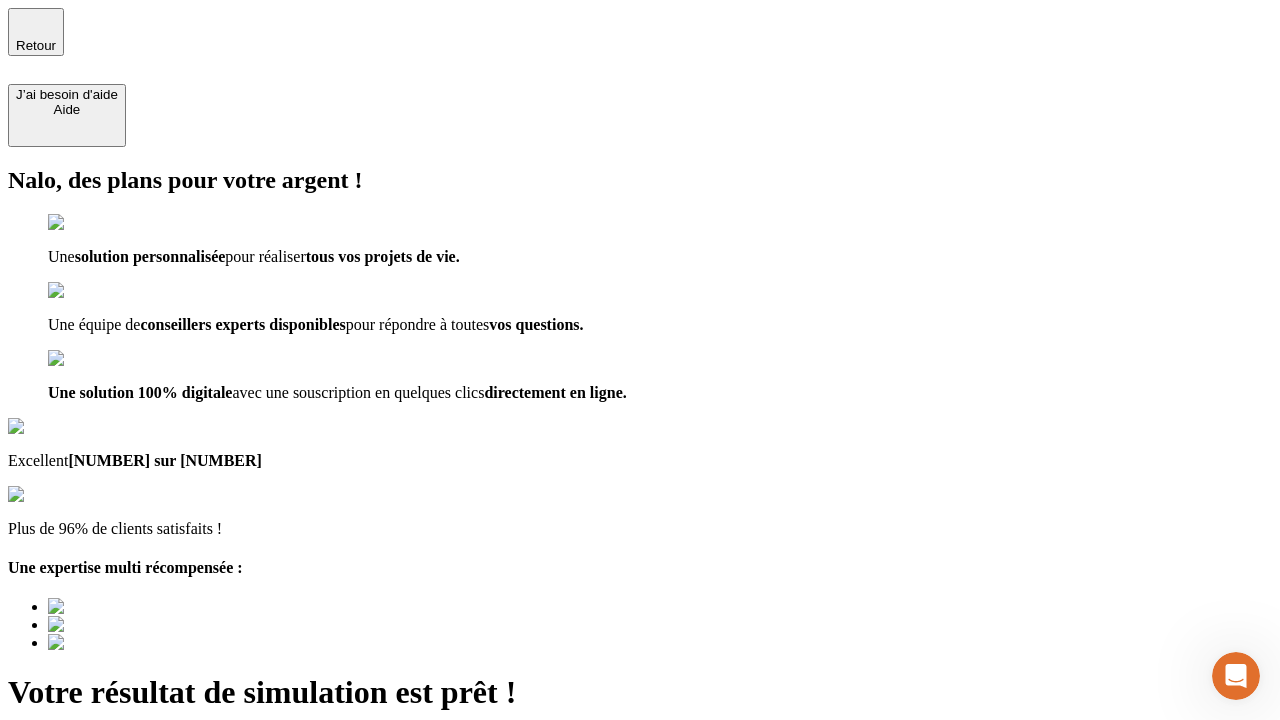 click on "Découvrir ma simulation" at bounding box center [87, 797] 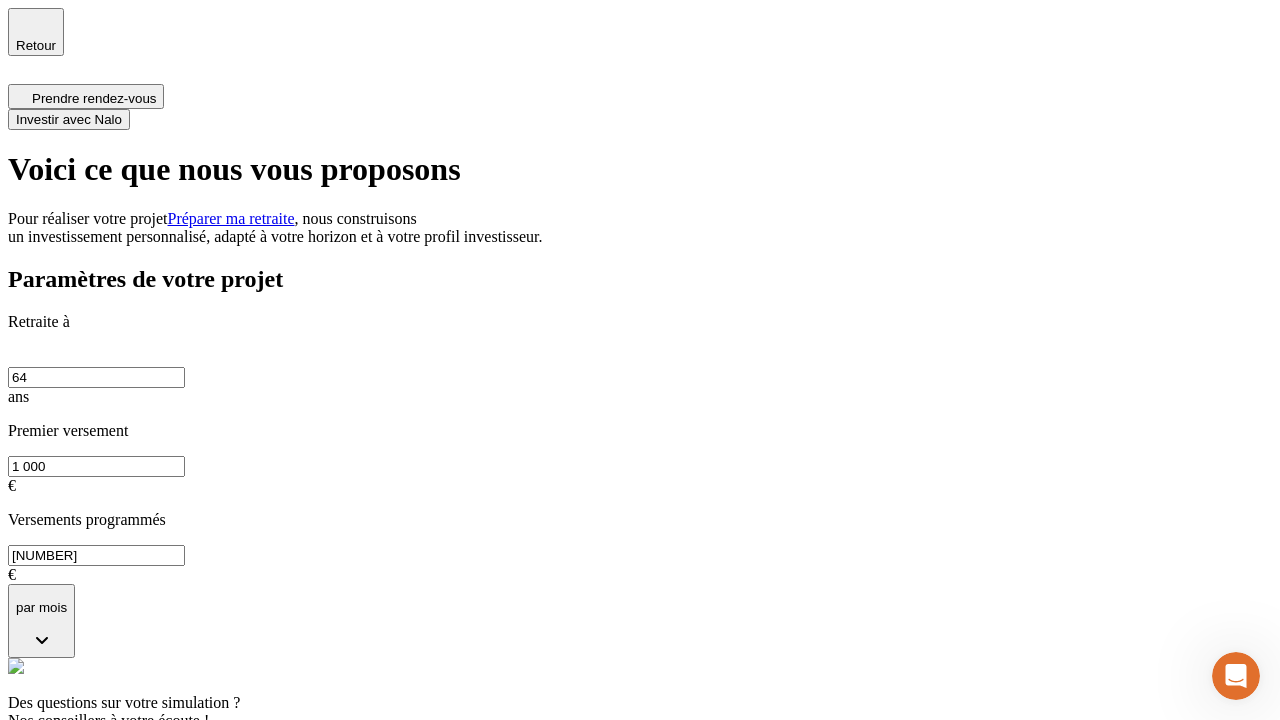 click on "Investir avec Nalo" at bounding box center (69, 119) 